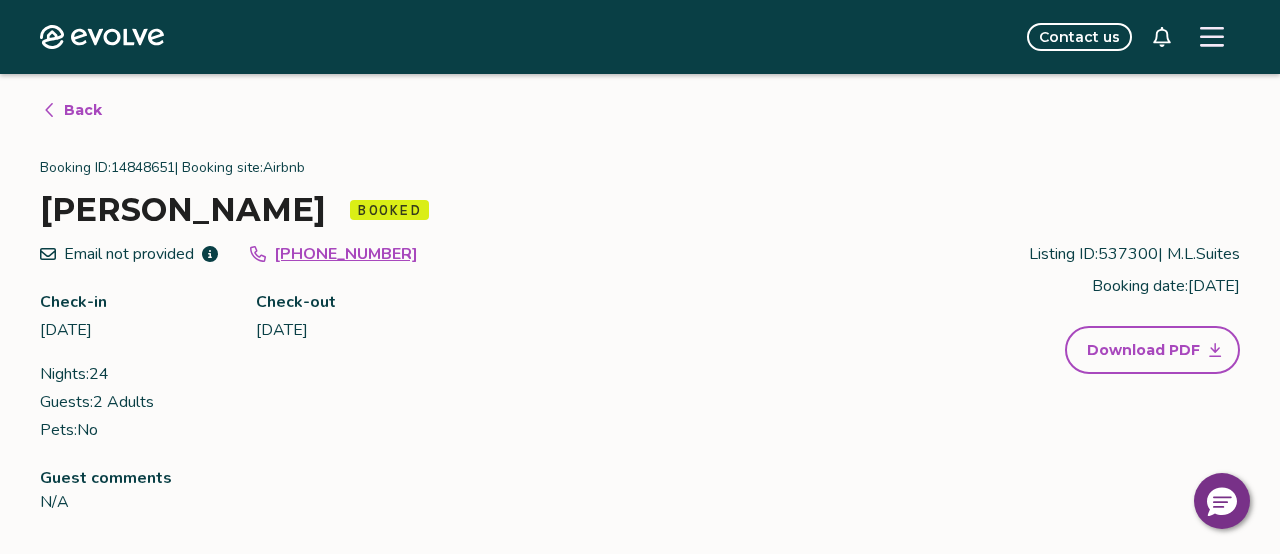 scroll, scrollTop: 997, scrollLeft: 0, axis: vertical 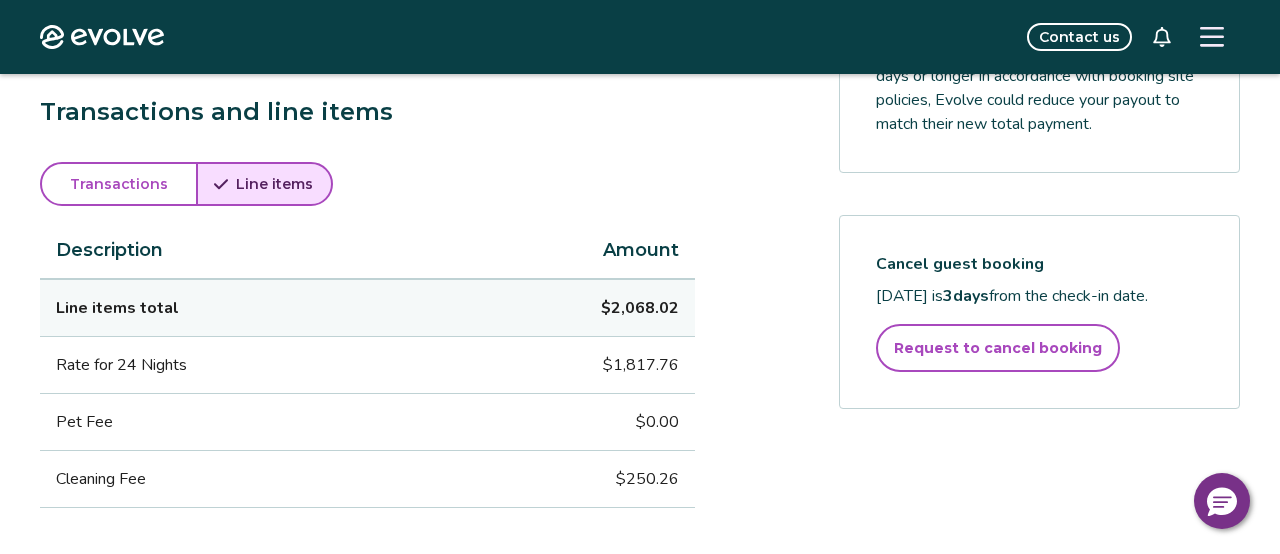 click on "Payout breakdown Your payout is $1,861.22 Base rates and fees $2,068.02 Evolve management fee -$206.80 Your tax responsibility $0.00 Your payout $1,861.22 It may take 5-9 business days for payouts to appear in your bank account after a guest checks in. Transactions and line items Transactions Line items Description Amount Line items total $2,068.02 Rate for 24 Nights $1,817.76 Pet Fee $0.00 Cleaning Fee $250.26 Submit a request Report an incident Requests and reimbursements Cancellation policy Cancel guest booking [DATE] is  3  days  from the check-in date. Request to cancel booking" at bounding box center (640, 112) 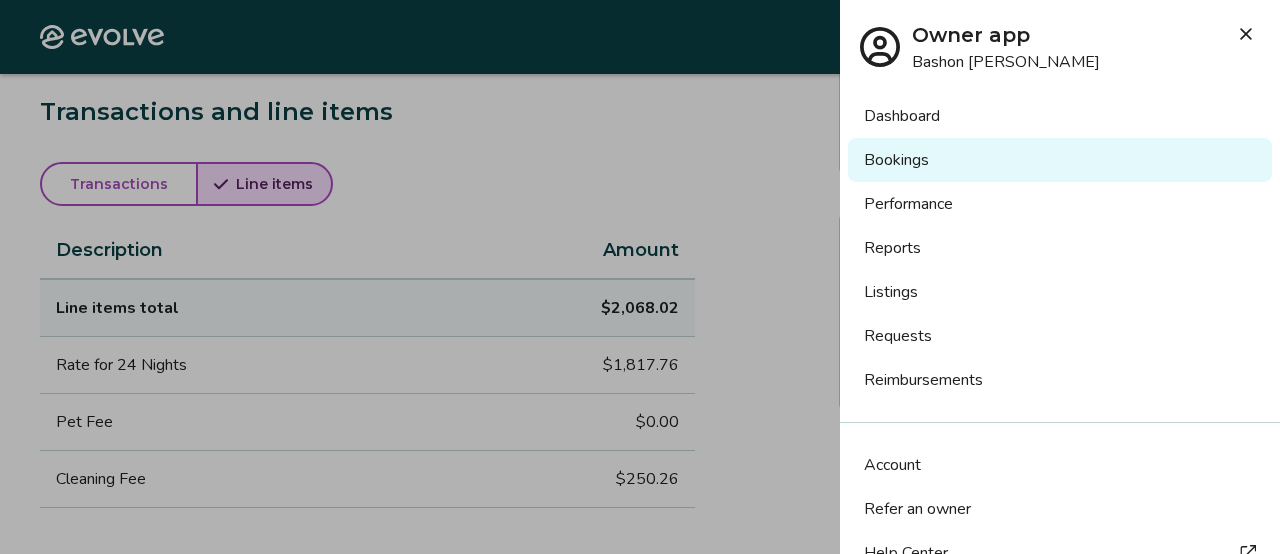 click 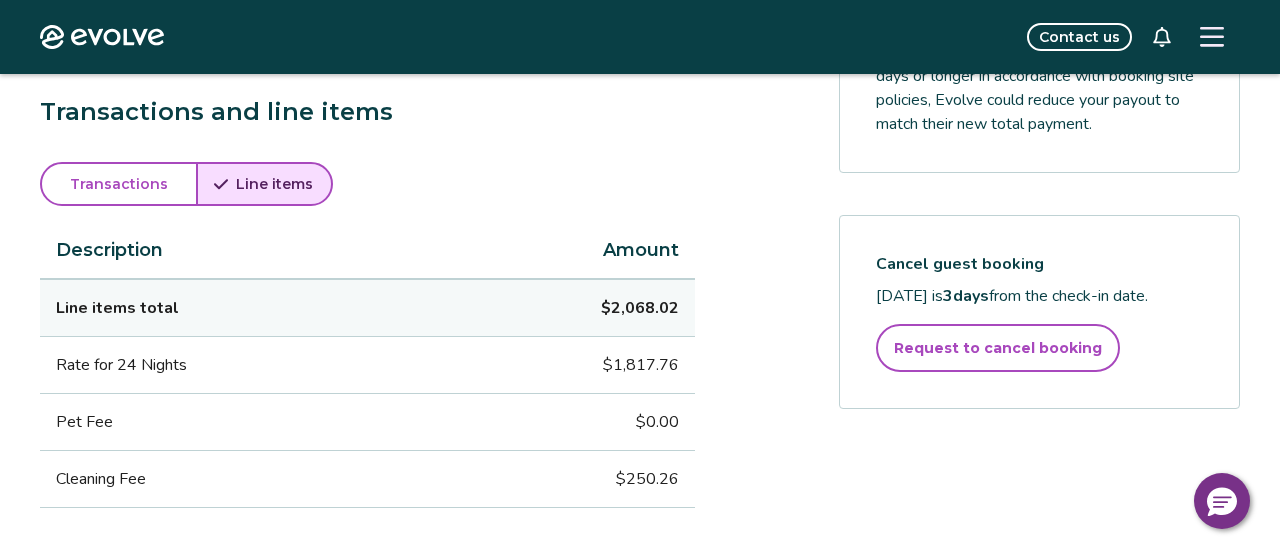 click 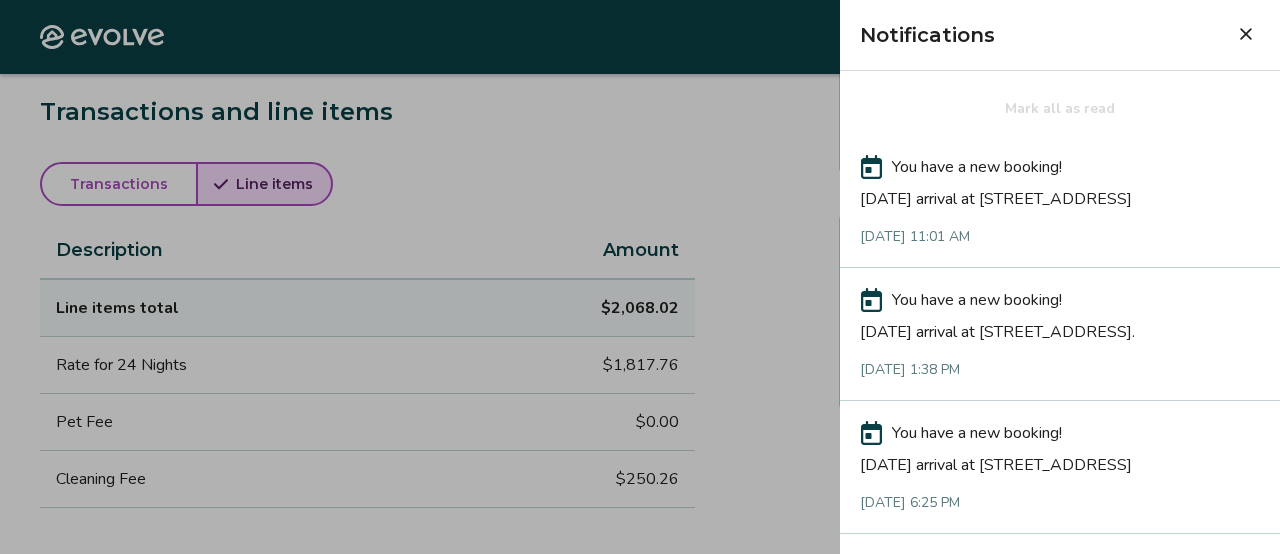 type 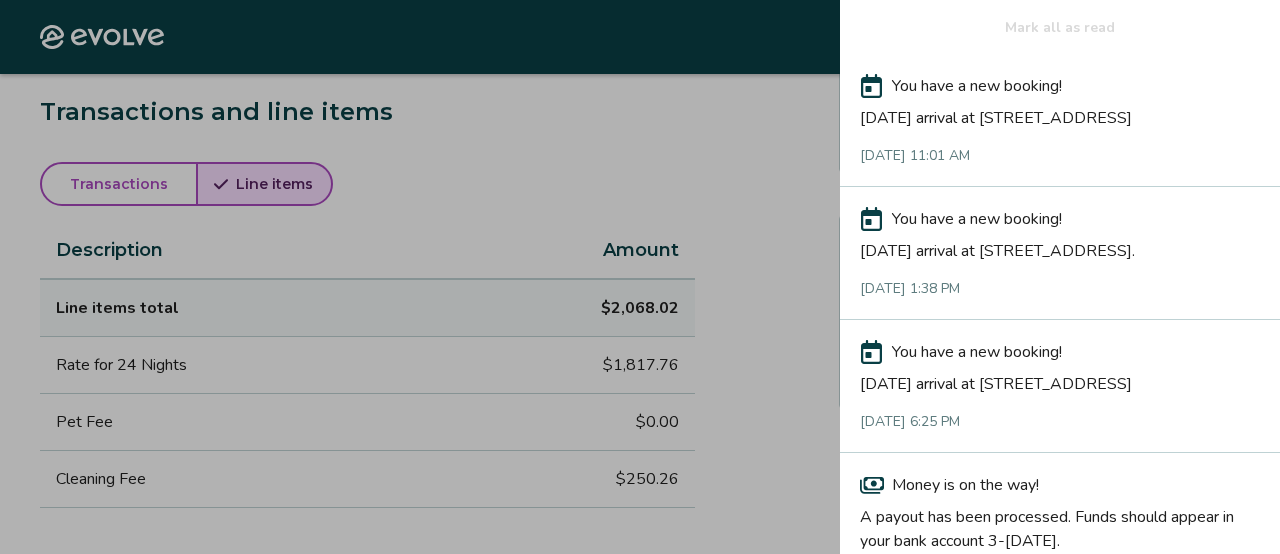 scroll, scrollTop: 80, scrollLeft: 0, axis: vertical 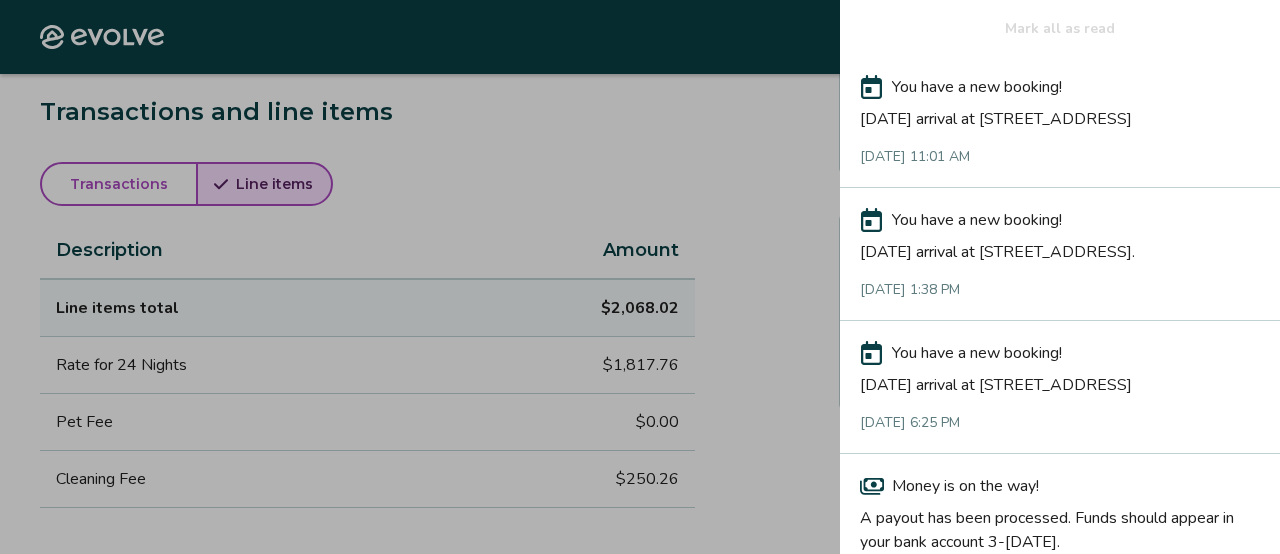 click on "[DATE] arrival at [STREET_ADDRESS]" at bounding box center (1060, 381) 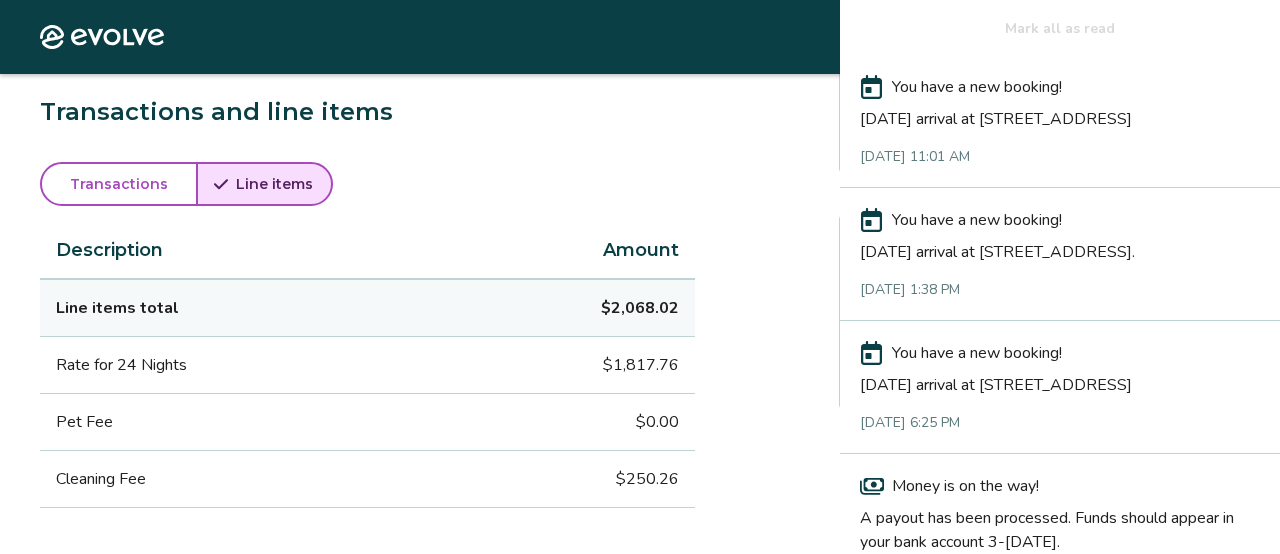 scroll, scrollTop: 0, scrollLeft: 0, axis: both 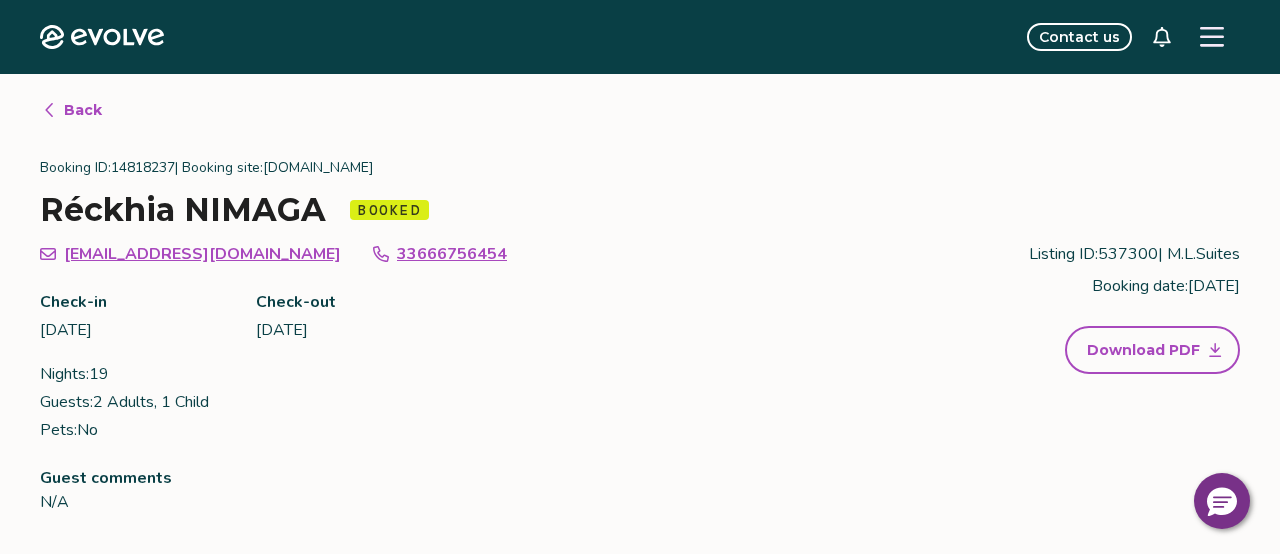 click on "[EMAIL_ADDRESS][DOMAIN_NAME] 33666756454 Check-in [DATE] Check-out [DATE] Nights:  19 Guests:  2 Adults, 1 Child Pets:  No Listing ID:  537300  |   M.L.Suites Booking date:  [DATE] Download PDF" at bounding box center (640, 342) 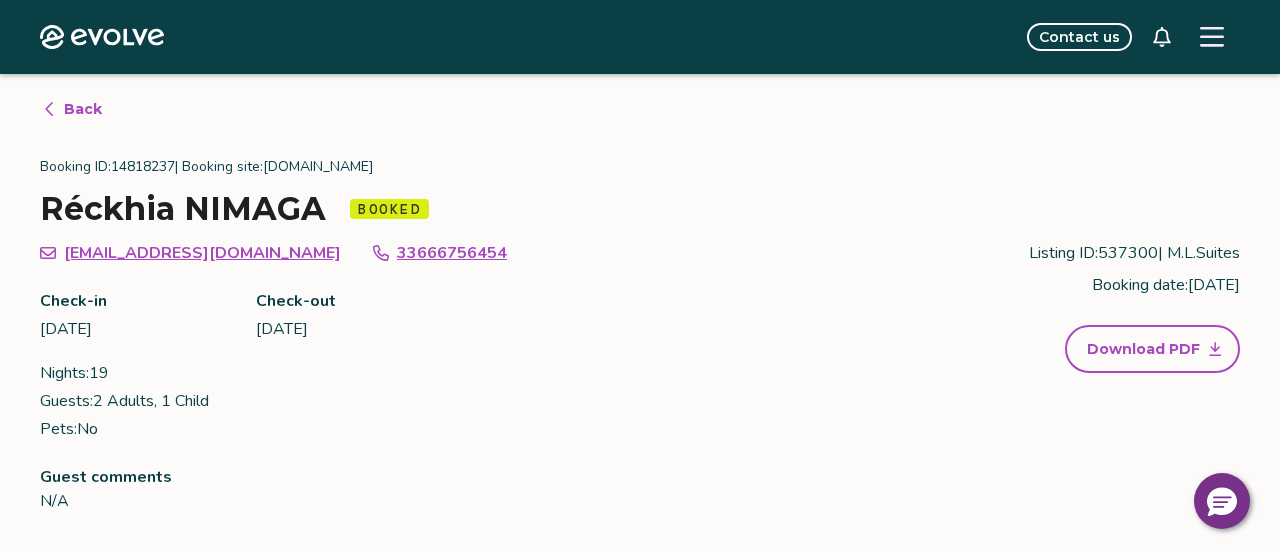 scroll, scrollTop: 0, scrollLeft: 0, axis: both 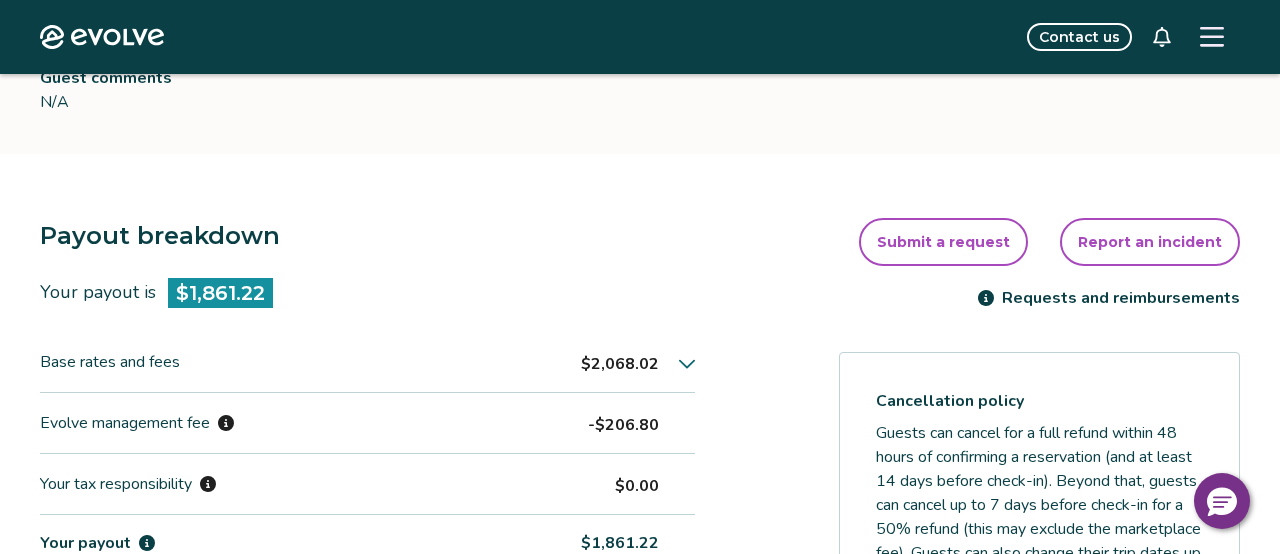 click 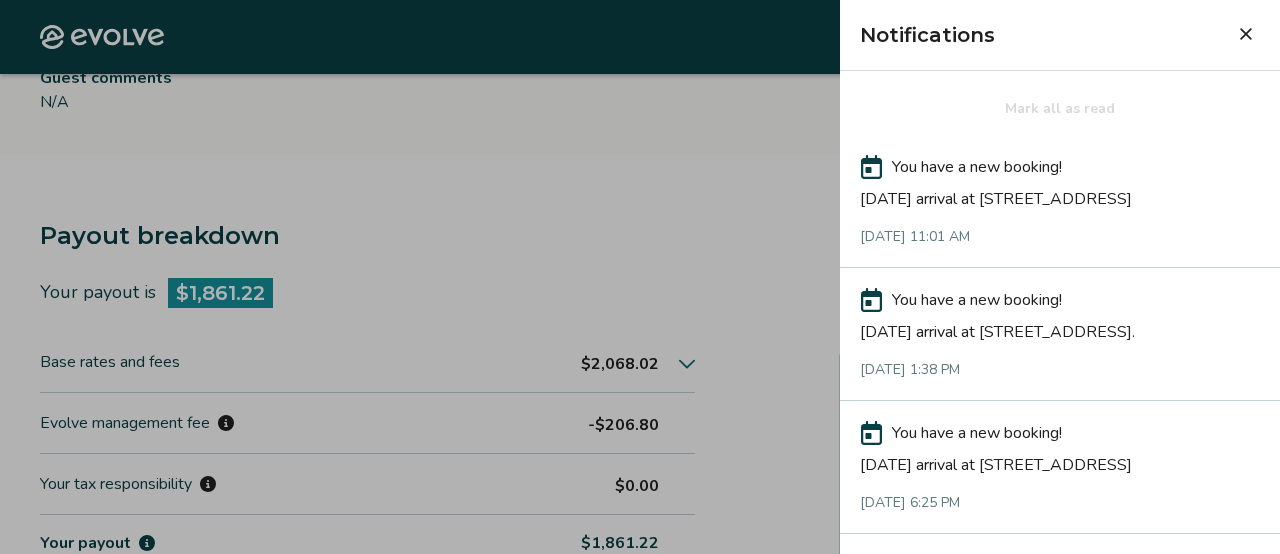 click on "[DATE] arrival at [STREET_ADDRESS]." at bounding box center [1060, 328] 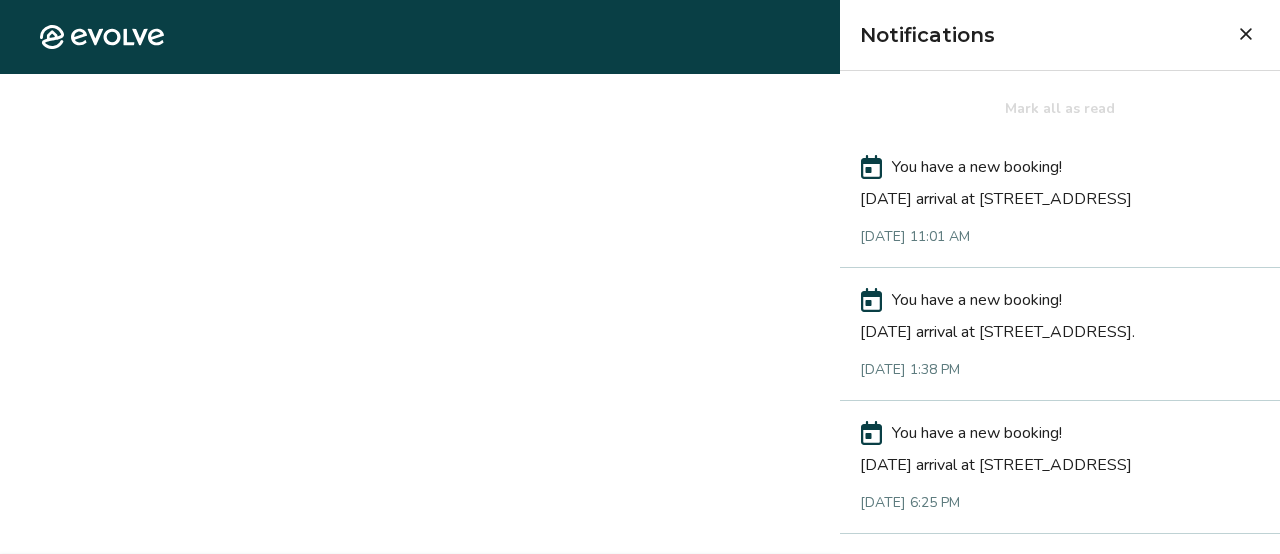 scroll, scrollTop: 0, scrollLeft: 0, axis: both 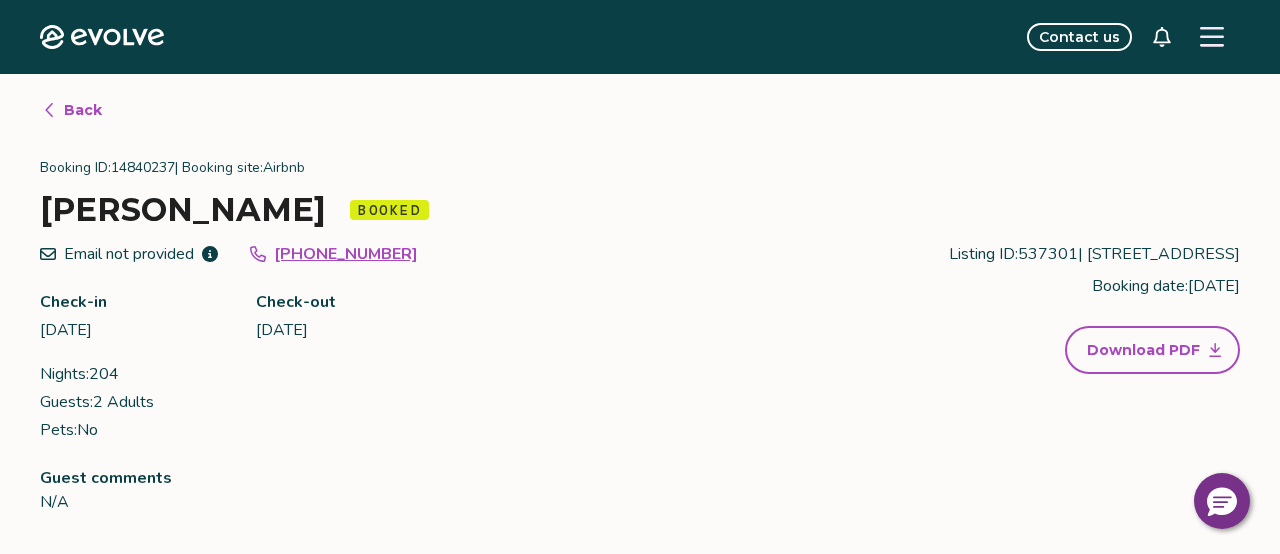 click on "Email not provided [PHONE_NUMBER] Check-in [DATE] Check-out [DATE] Nights:  204 Guests:  2 Adults Pets:  No Listing ID:  537301  |   [STREET_ADDRESS] Booking date:  [DATE] Download PDF" at bounding box center [640, 342] 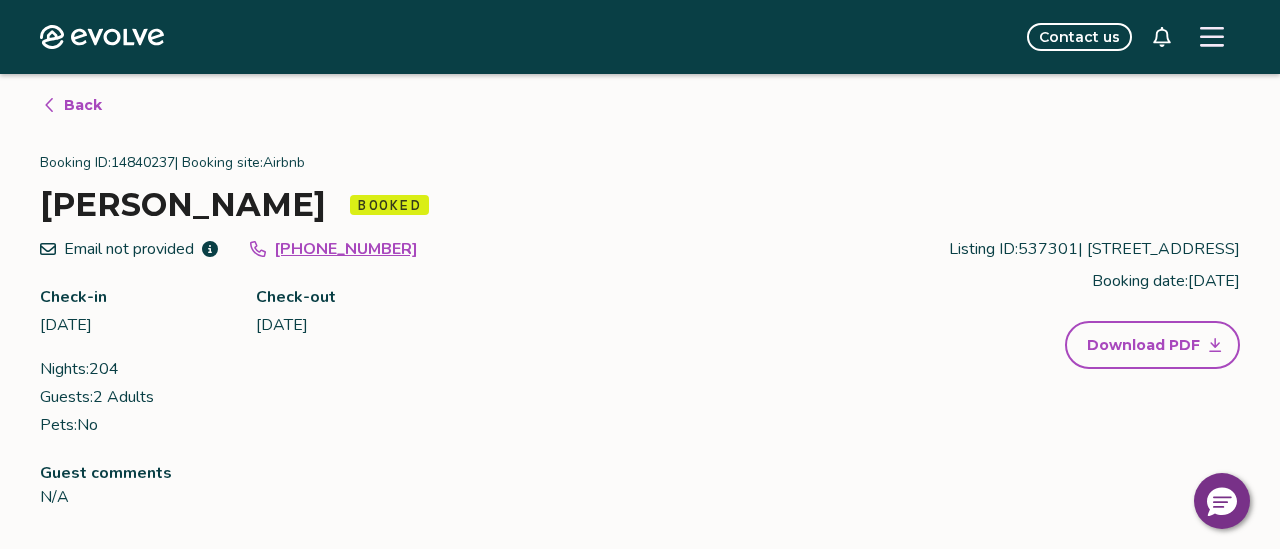 scroll, scrollTop: 0, scrollLeft: 0, axis: both 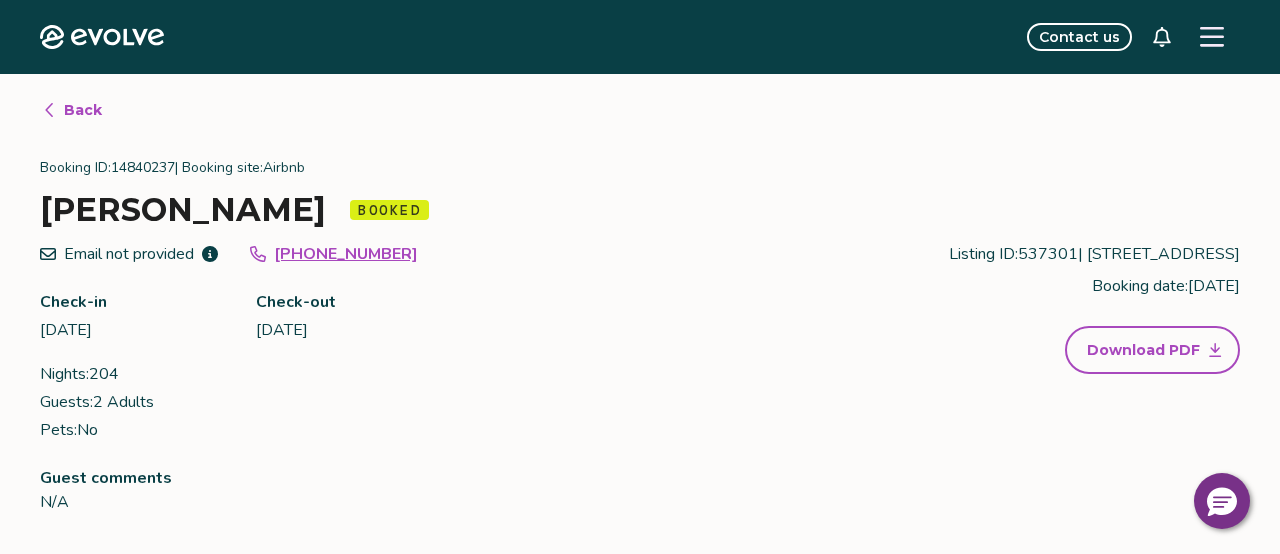click 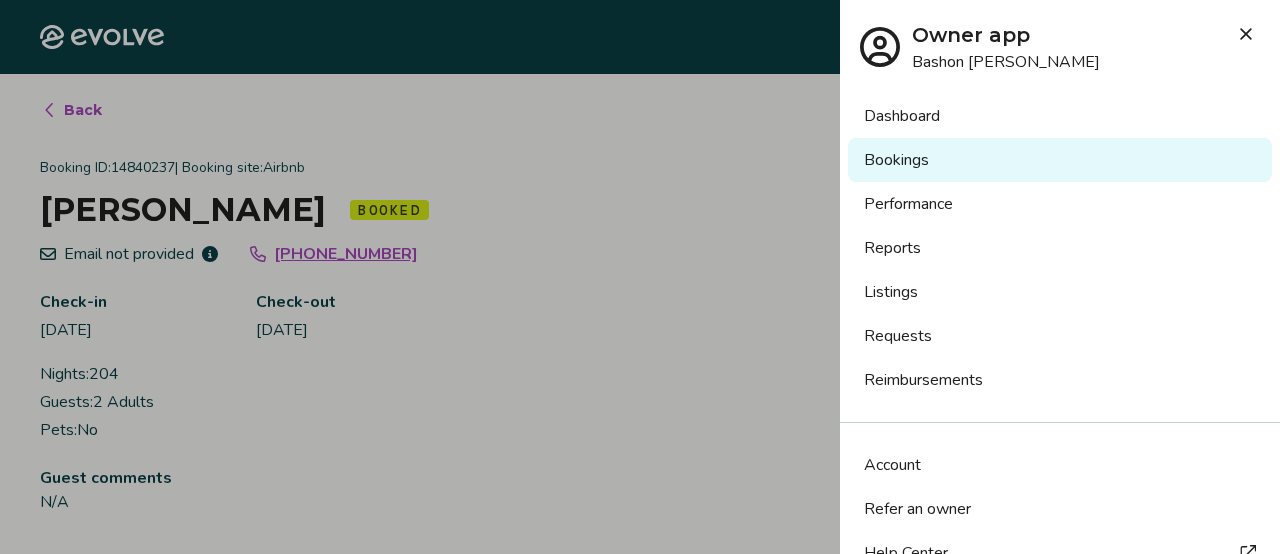 click at bounding box center (640, 277) 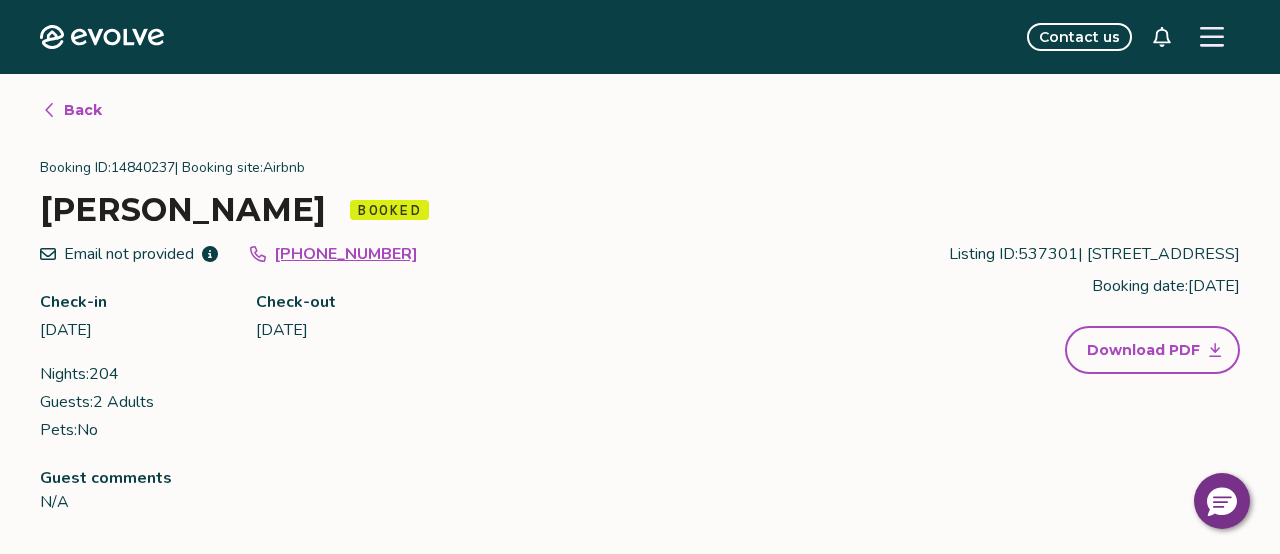 click at bounding box center [1212, 37] 